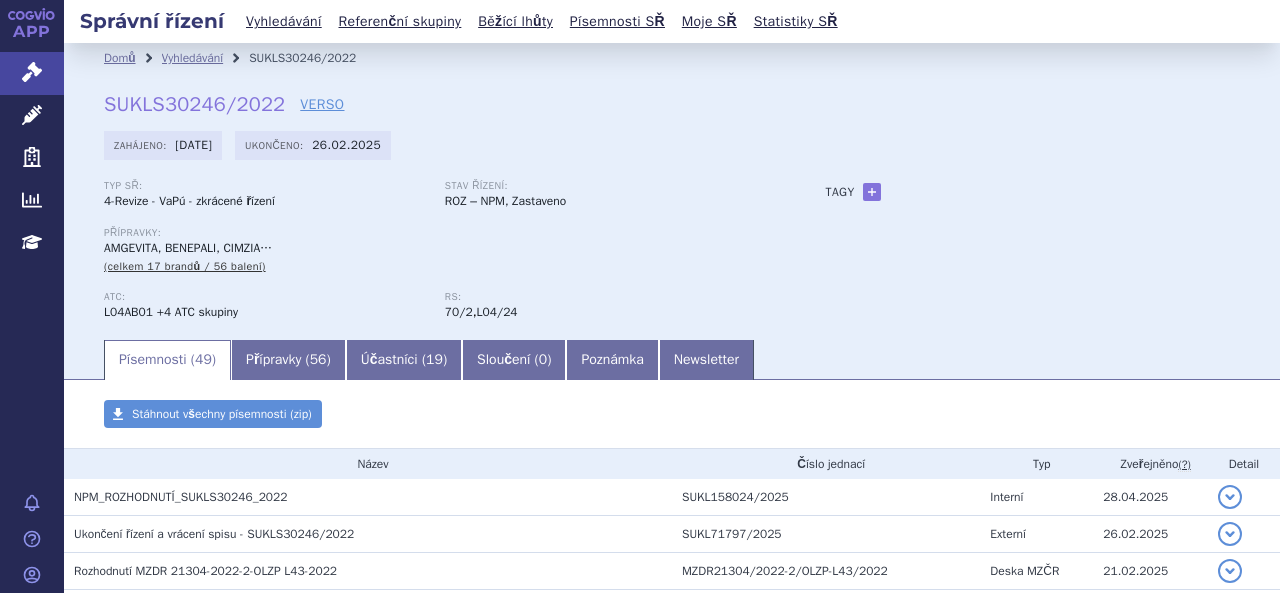 scroll, scrollTop: 0, scrollLeft: 0, axis: both 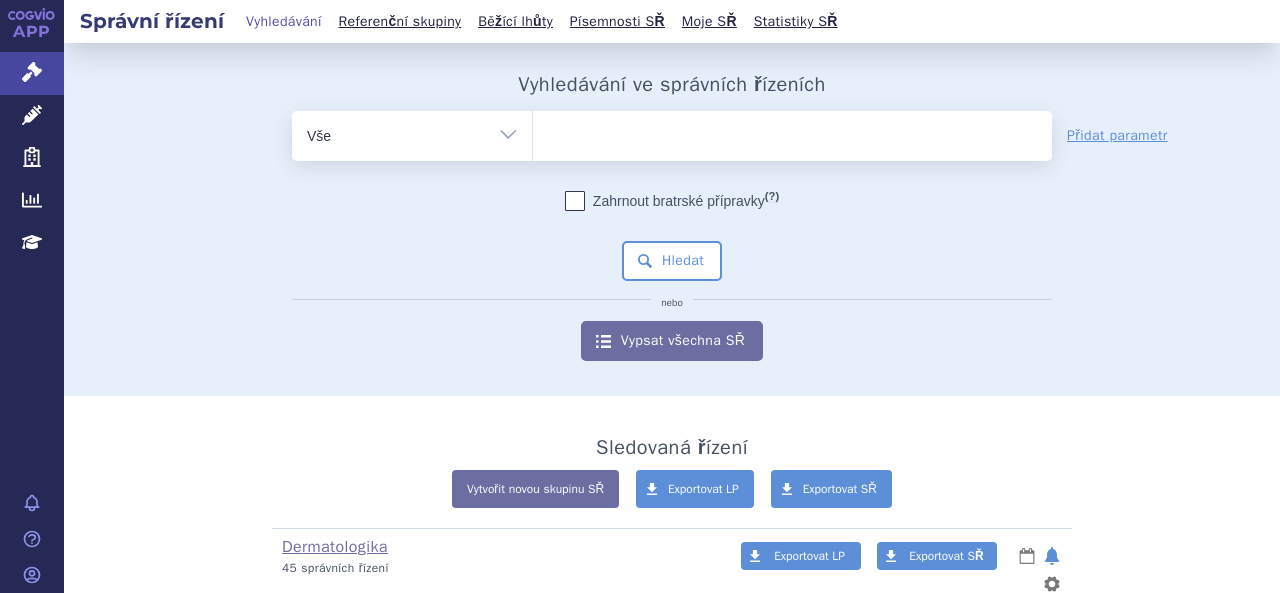 click at bounding box center [792, 132] 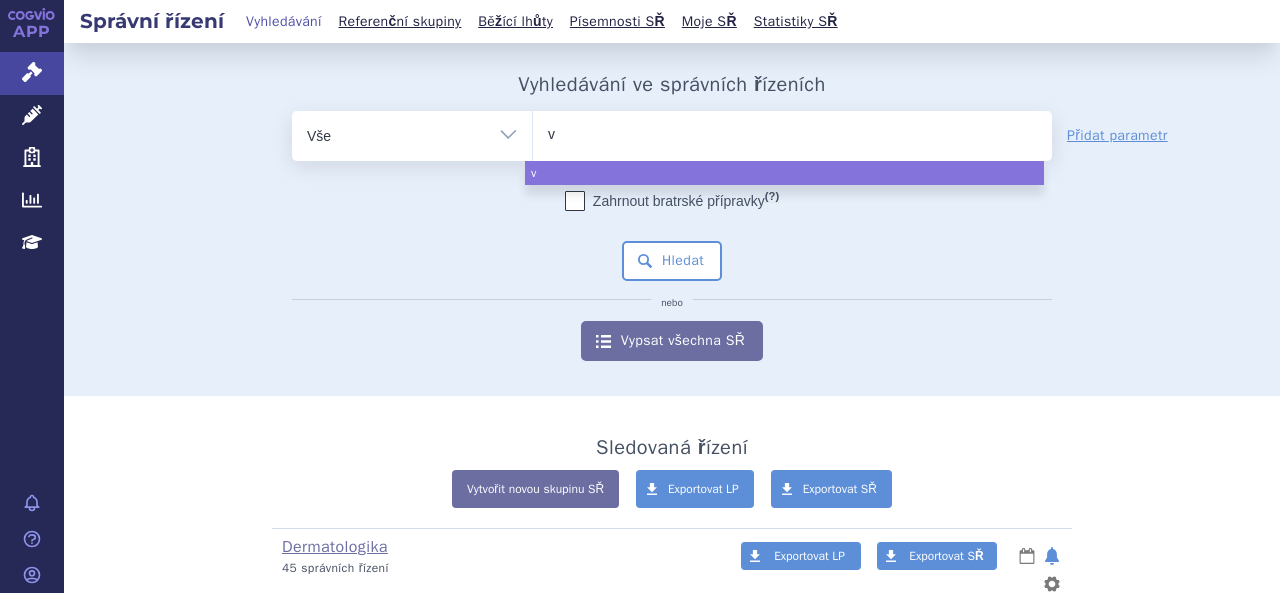 type on "vy" 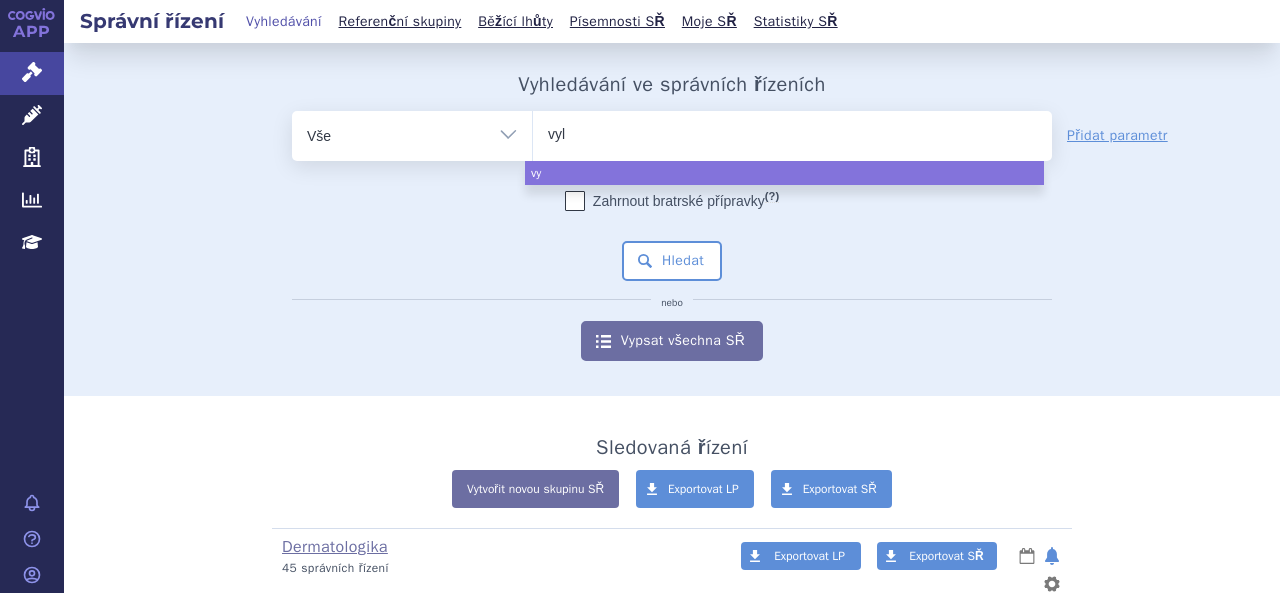 type on "vylo" 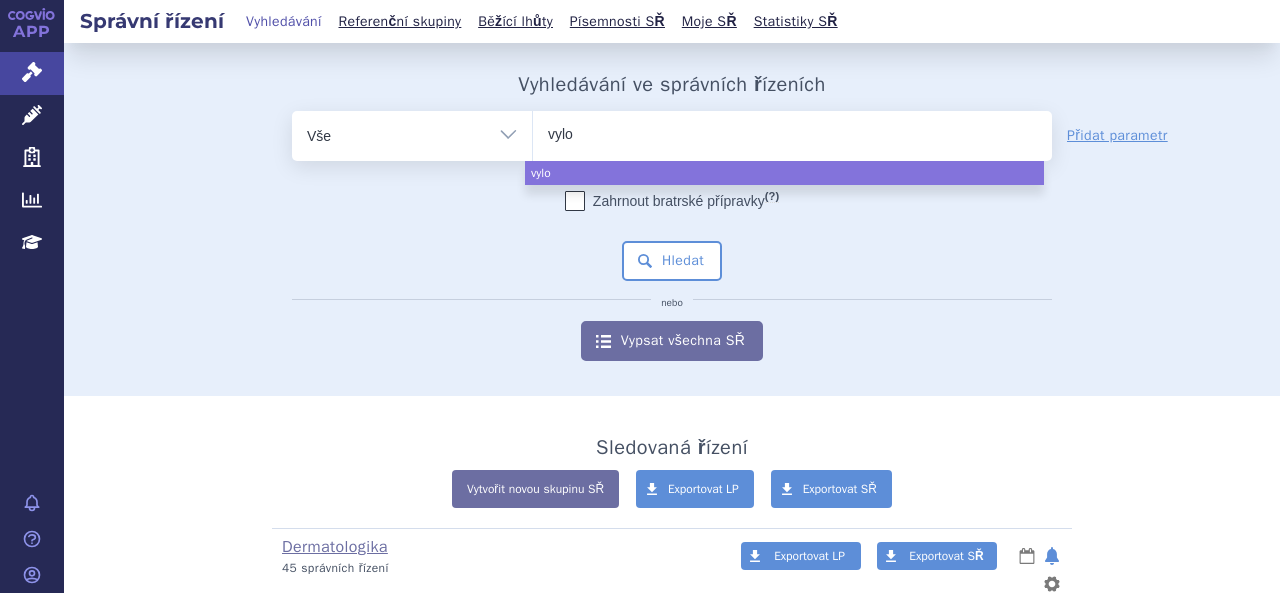 type on "vyloy" 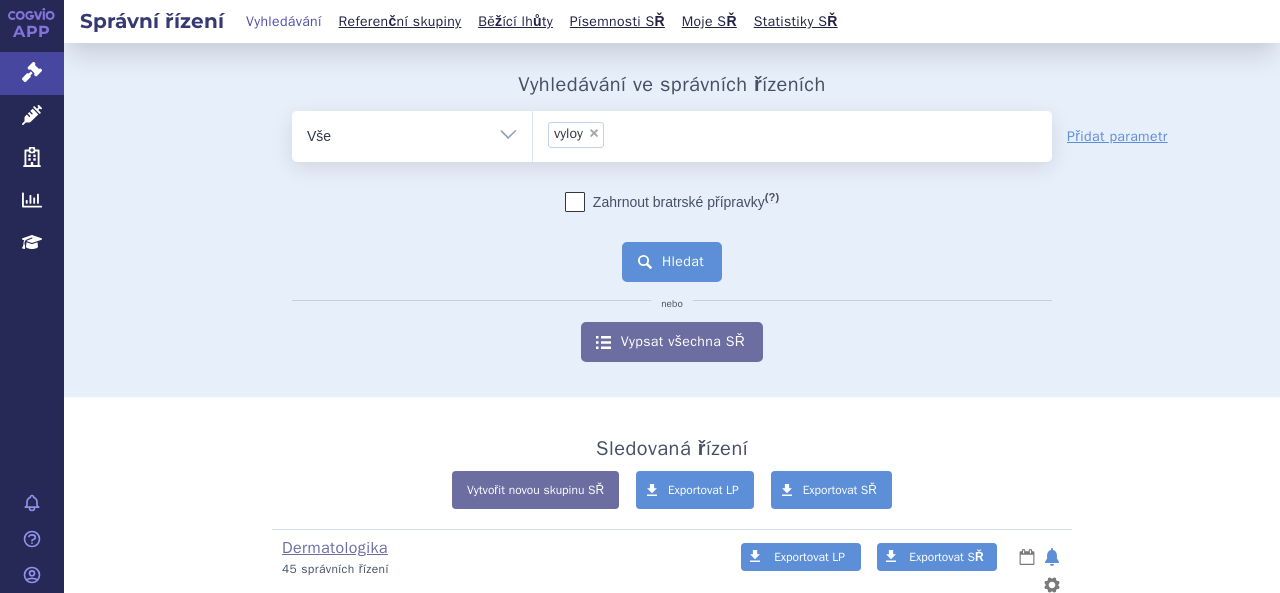 click on "Hledat" at bounding box center [672, 262] 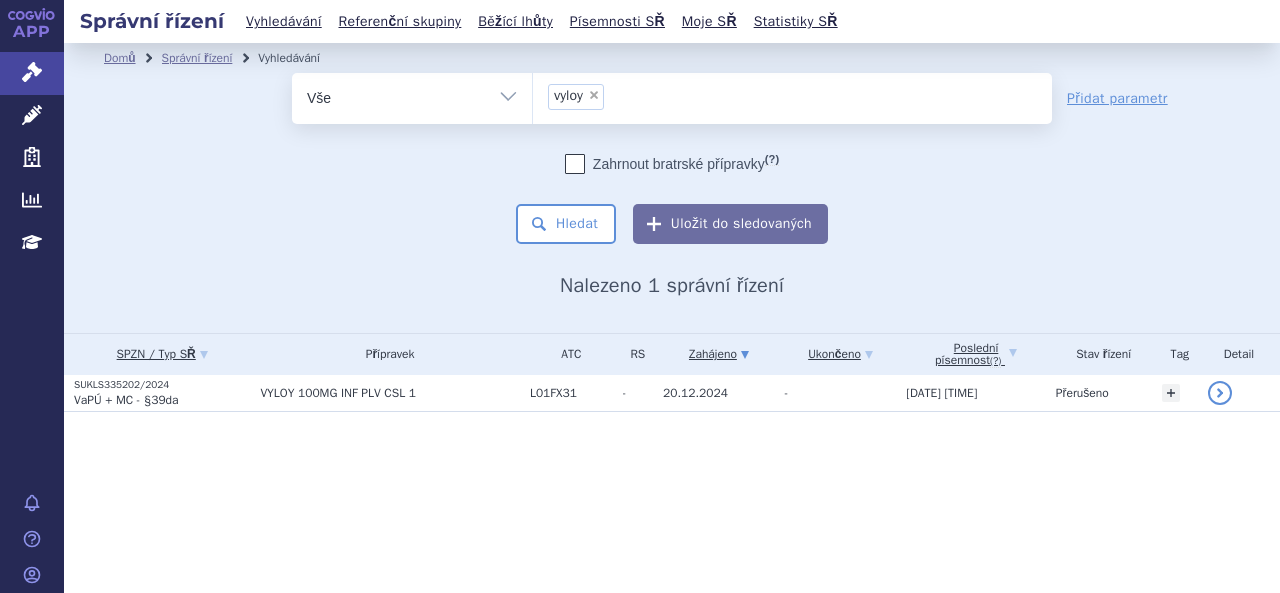 scroll, scrollTop: 0, scrollLeft: 0, axis: both 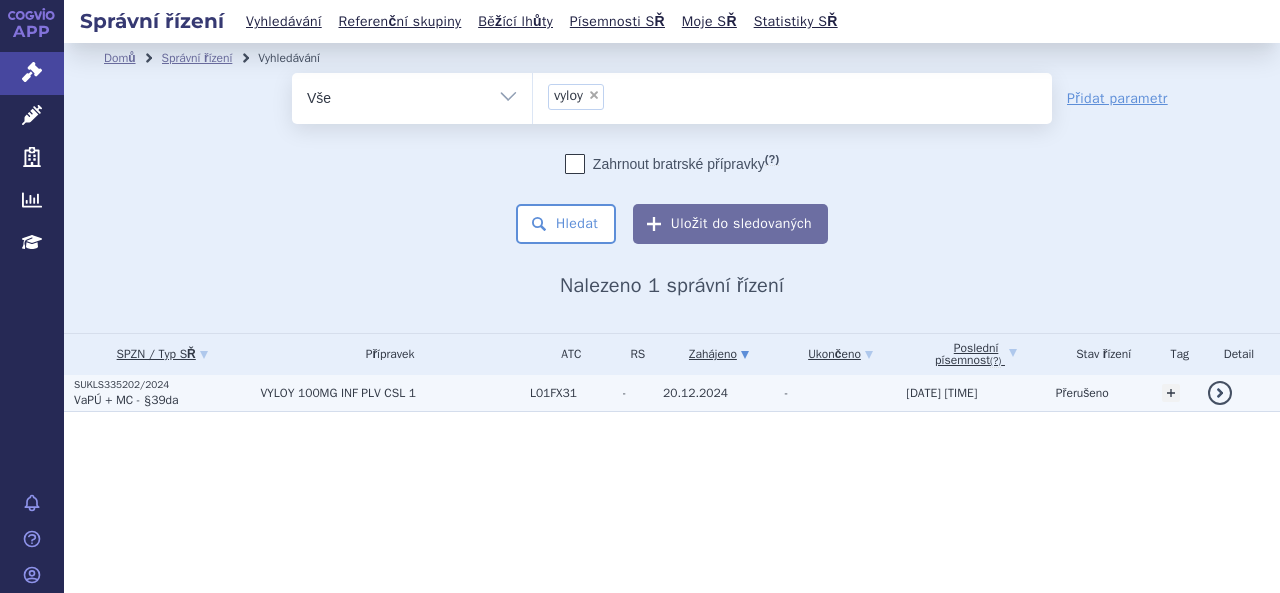click on "L01FX31" at bounding box center (390, 393) 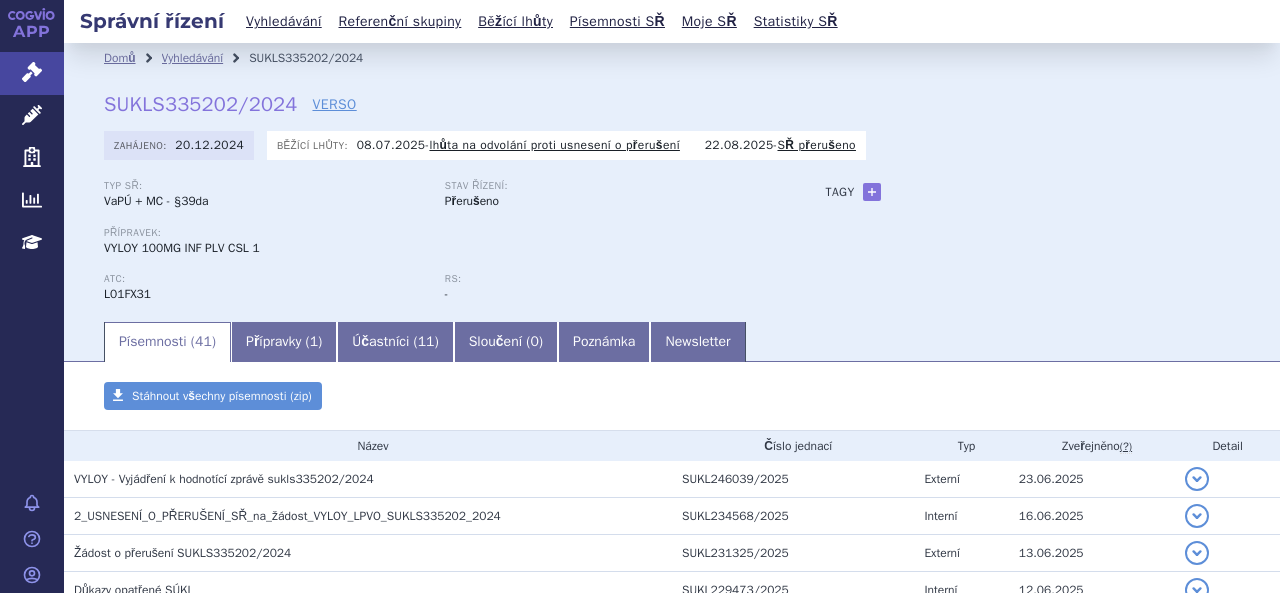 scroll, scrollTop: 0, scrollLeft: 0, axis: both 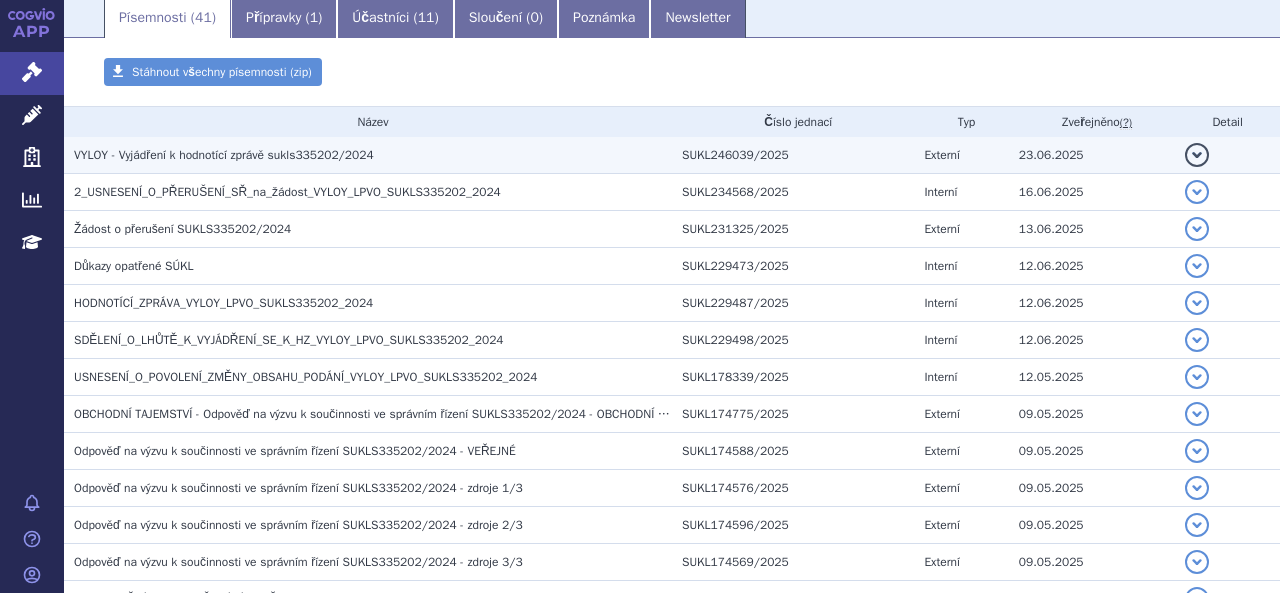 click on "VYLOY - Vyjádření k hodnotící zprávě sukls335202/2024" at bounding box center (224, 155) 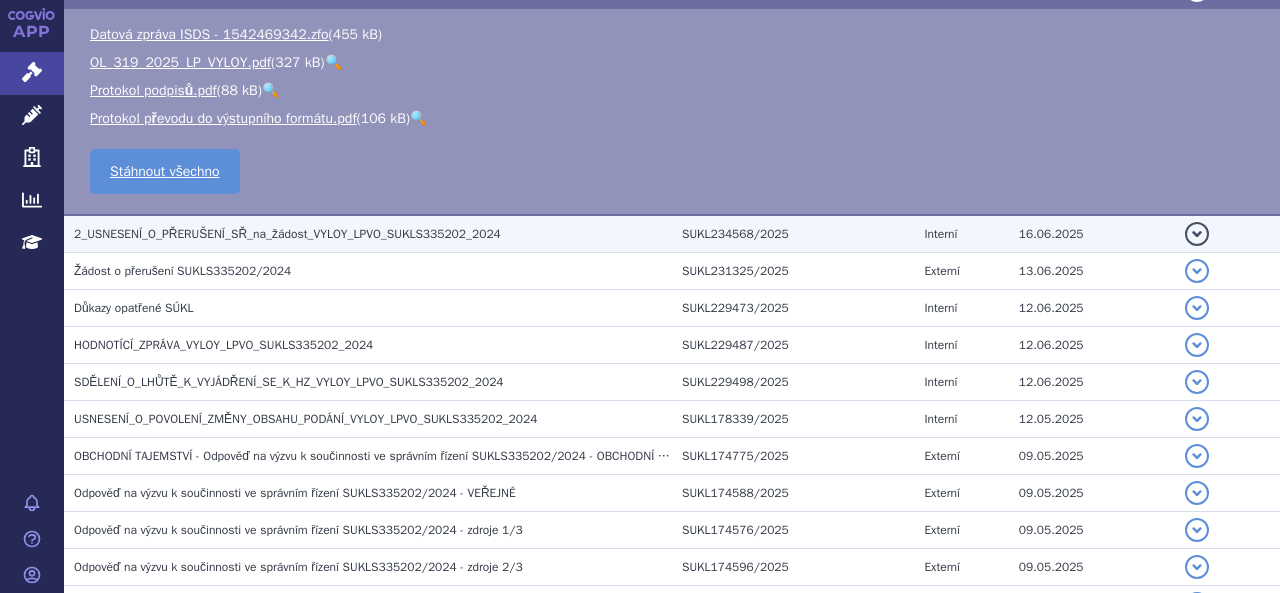 scroll, scrollTop: 164, scrollLeft: 0, axis: vertical 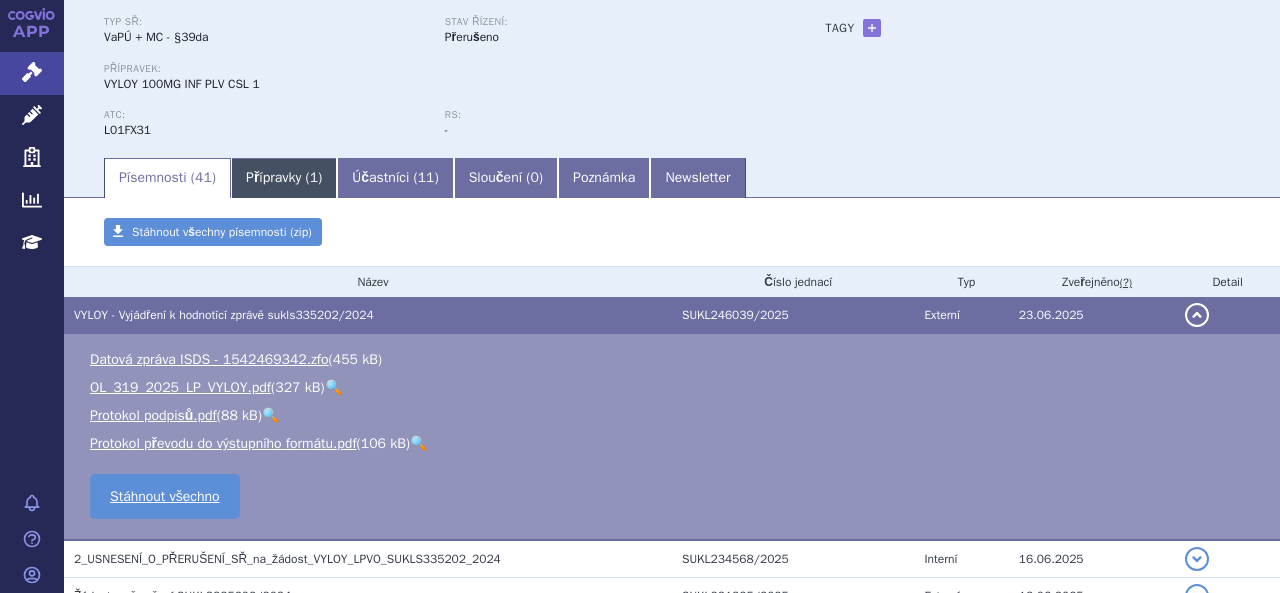 click on "Přípravky ( 1 )" at bounding box center [284, 178] 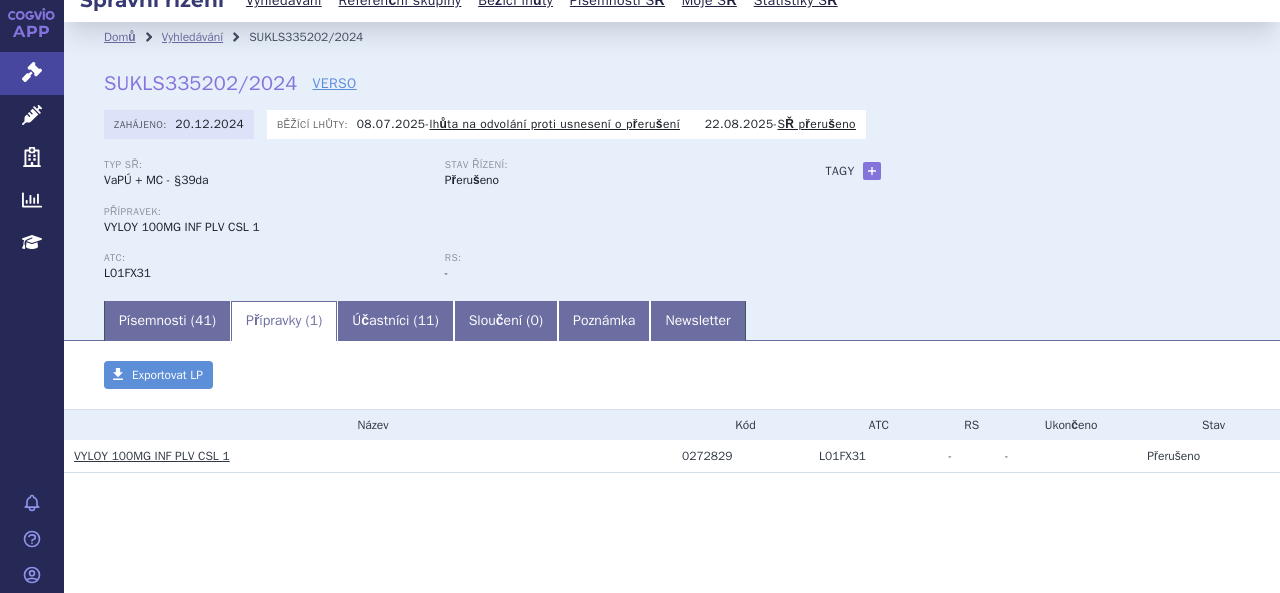 click on "VYLOY 100MG INF PLV CSL 1" at bounding box center (152, 456) 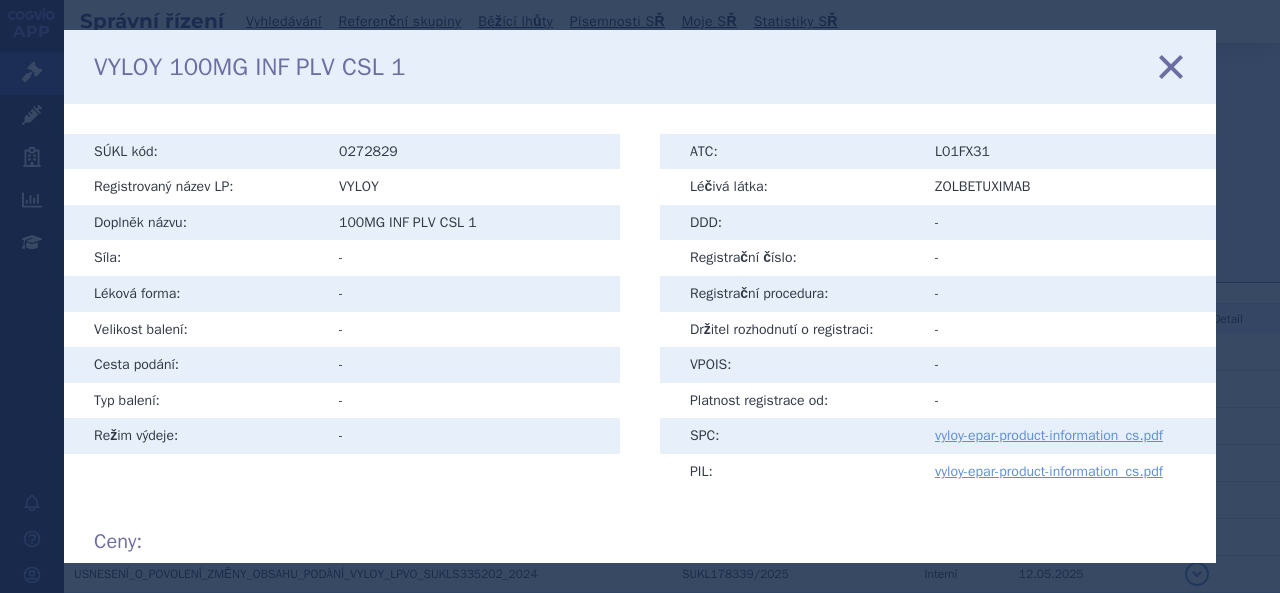 scroll, scrollTop: 0, scrollLeft: 0, axis: both 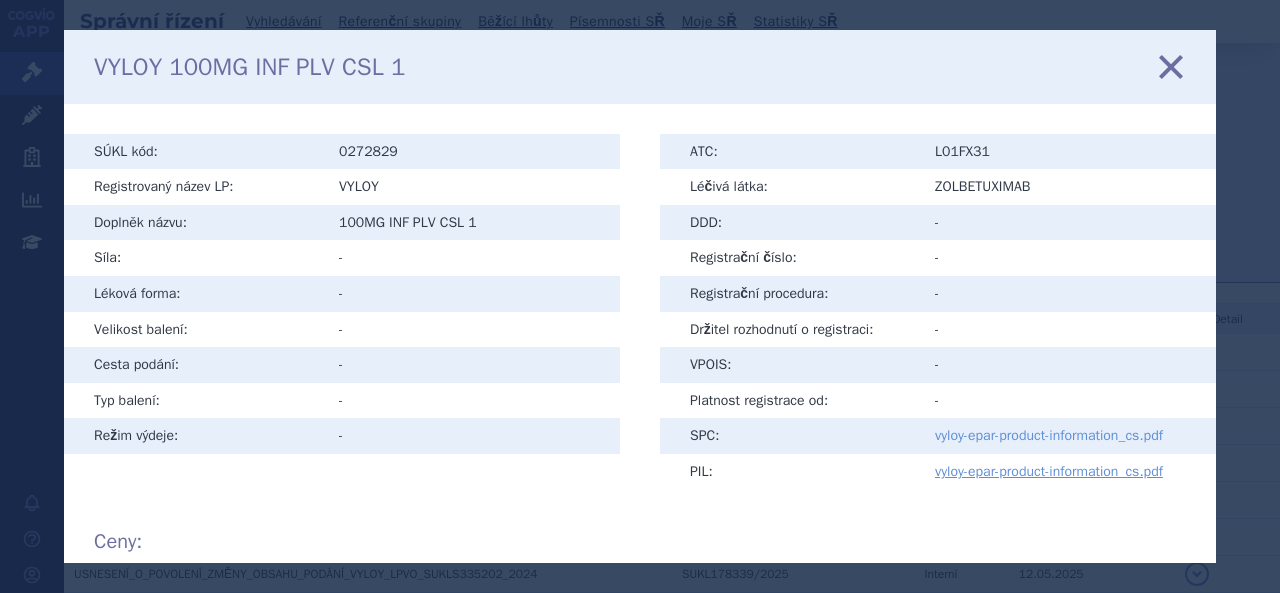 click on "vyloy-epar-product-information_cs.pdf" at bounding box center [1049, 435] 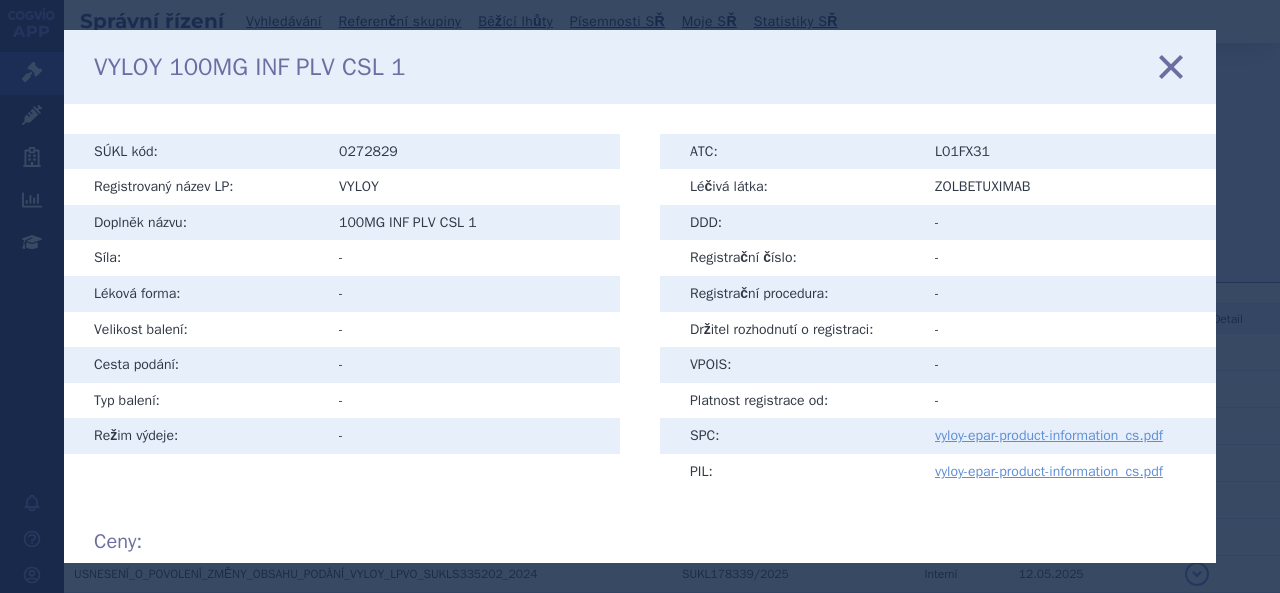 click at bounding box center (1171, 66) 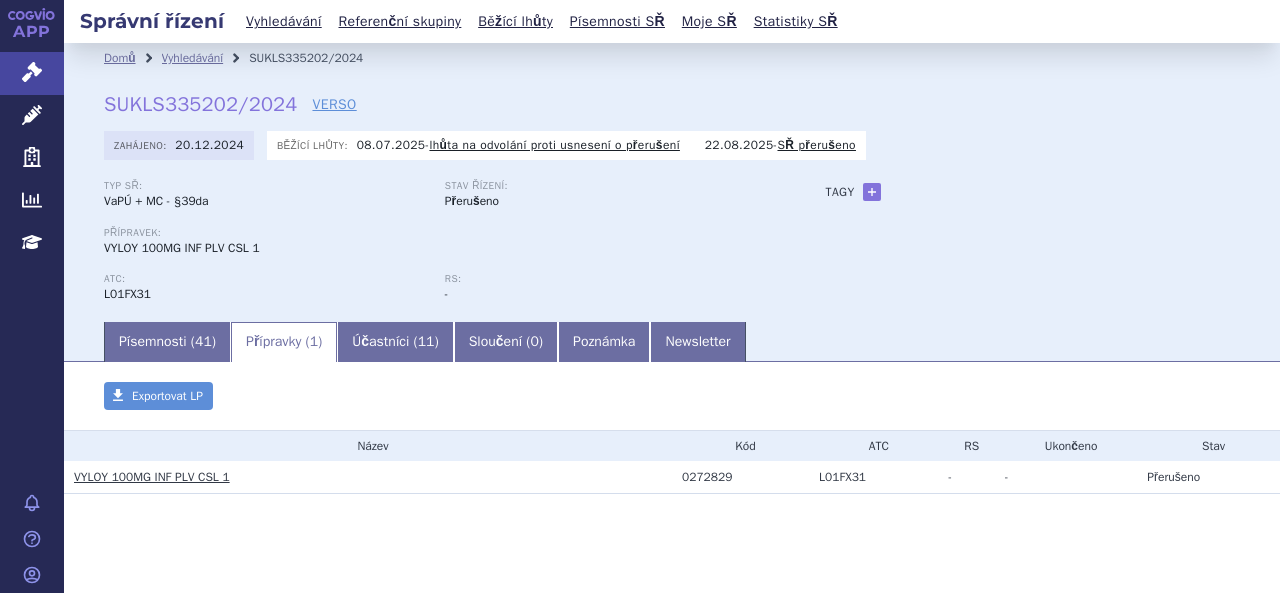 scroll, scrollTop: 0, scrollLeft: 0, axis: both 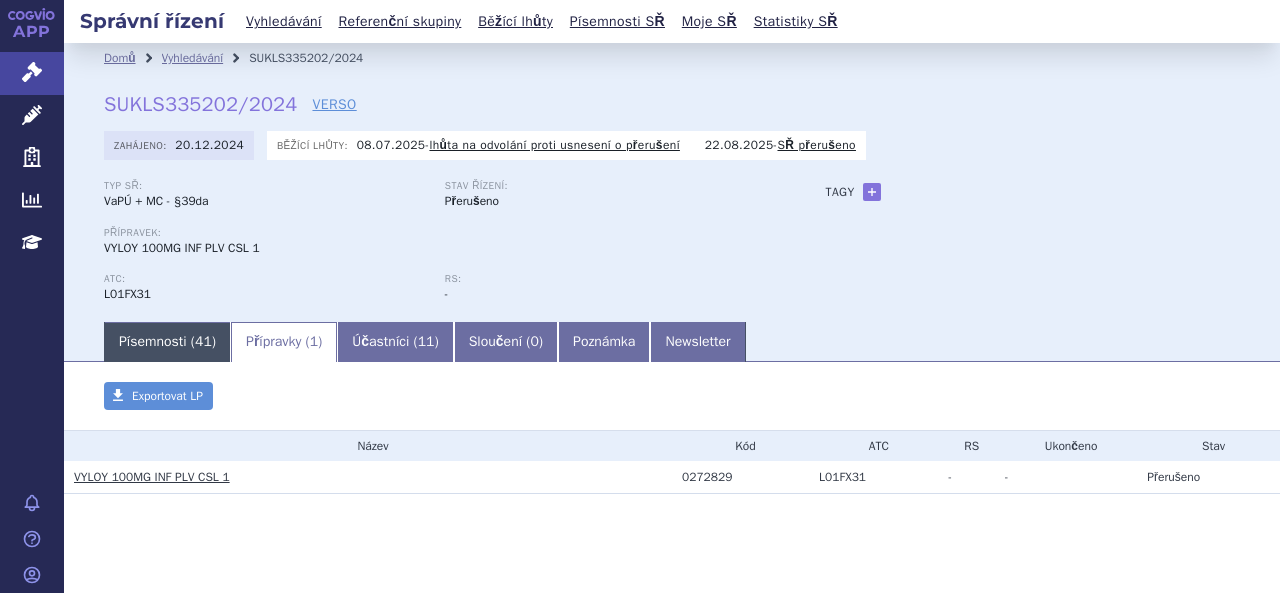 click on "Písemnosti ( 41 )" at bounding box center [167, 342] 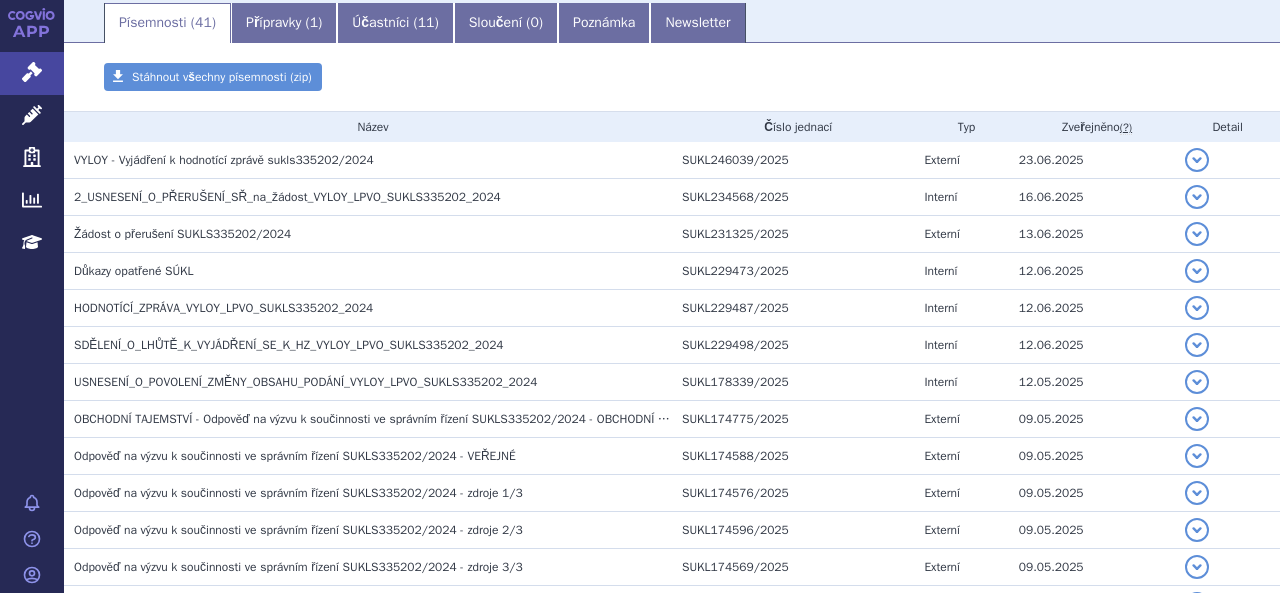 scroll, scrollTop: 316, scrollLeft: 0, axis: vertical 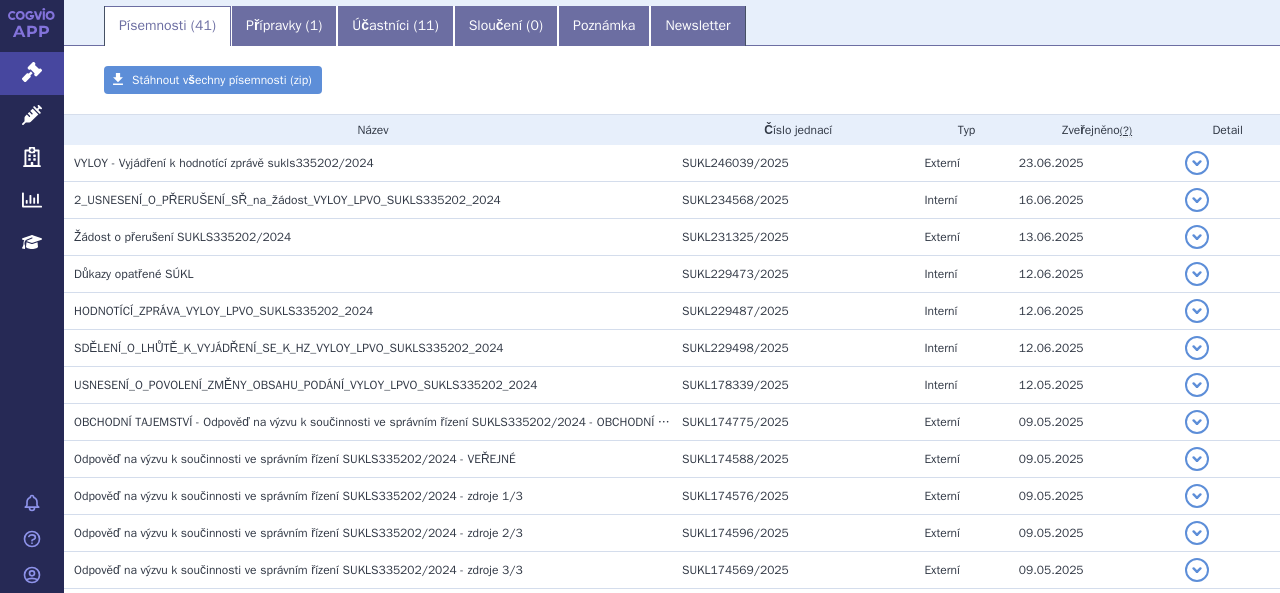 click on "Odpověď na výzvu k součinnosti ve správním řízení SUKLS335202/2024 - VEŘEJNÉ" at bounding box center [368, 163] 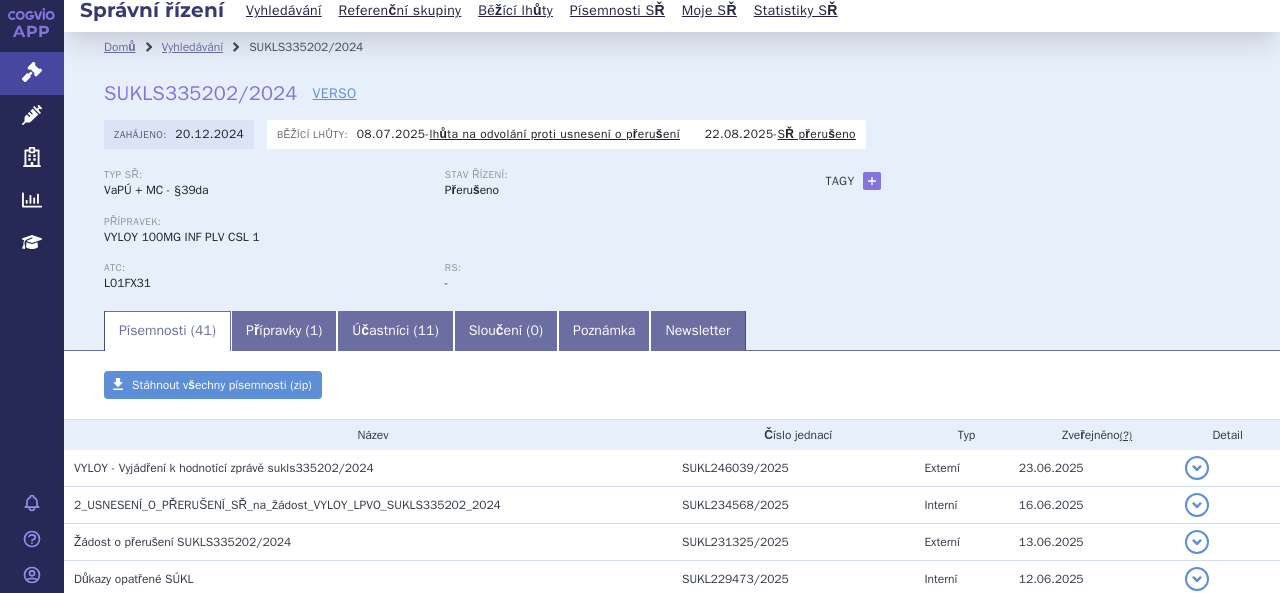 scroll, scrollTop: 0, scrollLeft: 0, axis: both 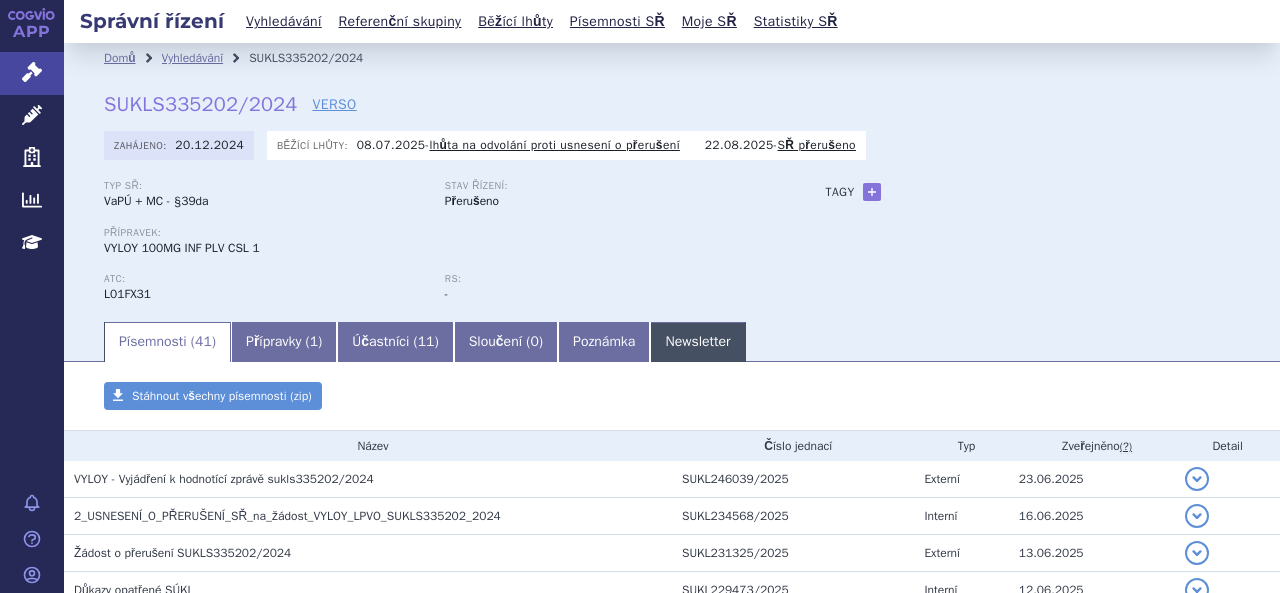 click on "Newsletter" at bounding box center [697, 342] 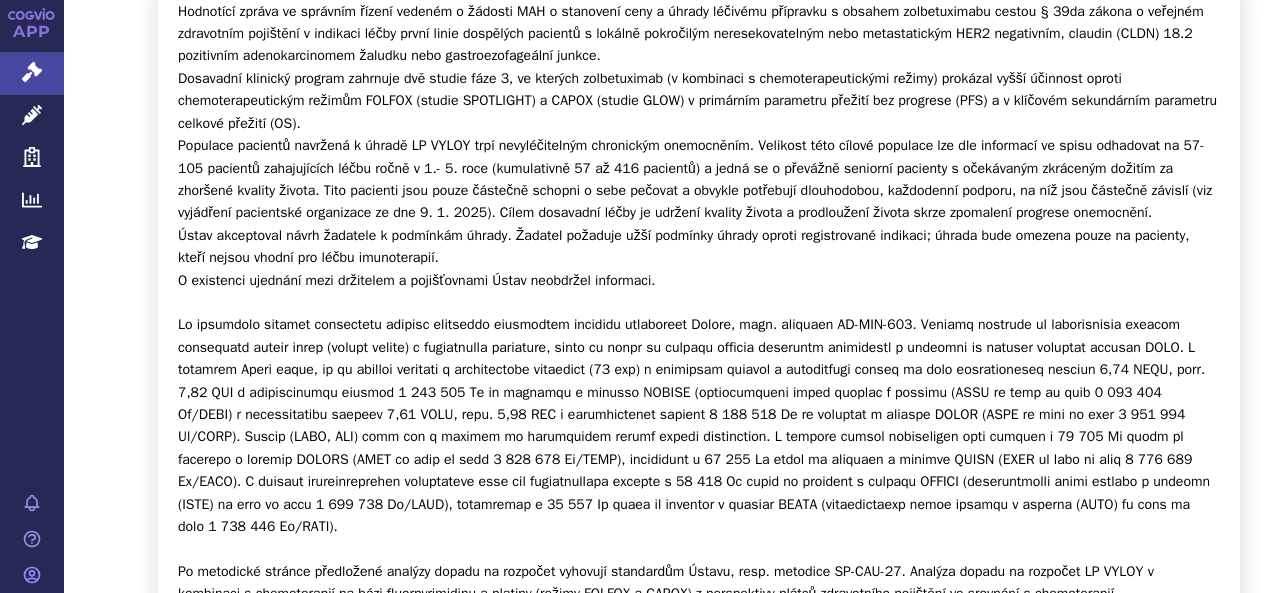 scroll, scrollTop: 486, scrollLeft: 0, axis: vertical 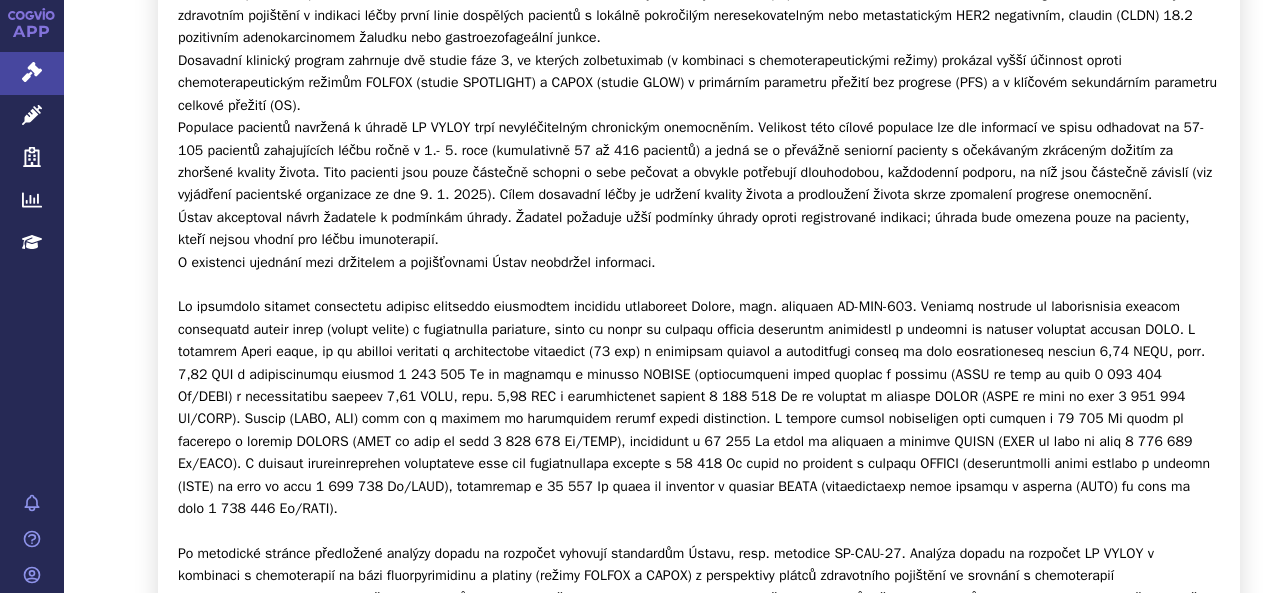 click on "Hodnotící zpráva ve správním řízení vedeném o žádosti MAH o stanovení ceny a úhrady léčivému přípravku s obsahem zolbetuximabu cestou § 39da zákona o veřejném zdravotním pojištění v indikaci léčby první linie dospělých pacientů s lokálně pokročilým neresekovatelným nebo metastatickým HER2 negativním, claudin (CLDN) 18.2 pozitivním adenokarcinomem žaludku nebo gastroezofageální junkce.
Dosavadní klinický program zahrnuje dvě studie fáze 3, ve kterých zolbetuximab (v kombinaci s chemoterapeutickými režimy) prokázal vyšší účinnost oproti chemoterapeutickým režimům FOLFOX (studie SPOTLIGHT) a CAPOX (studie GLOW) v primárním parametru přežití bez progrese (PFS) a v klíčovém sekundárním parametru celkové přežití (OS).
Ústav akceptoval návrh žadatele k podmínkám úhrady. Žadatel požaduje užší podmínky úhrady oproti registrované indikaci; úhrada bude omezena pouze na pacienty, kteří nejsou vhodní pro léčbu imunoterapií." at bounding box center [699, 319] 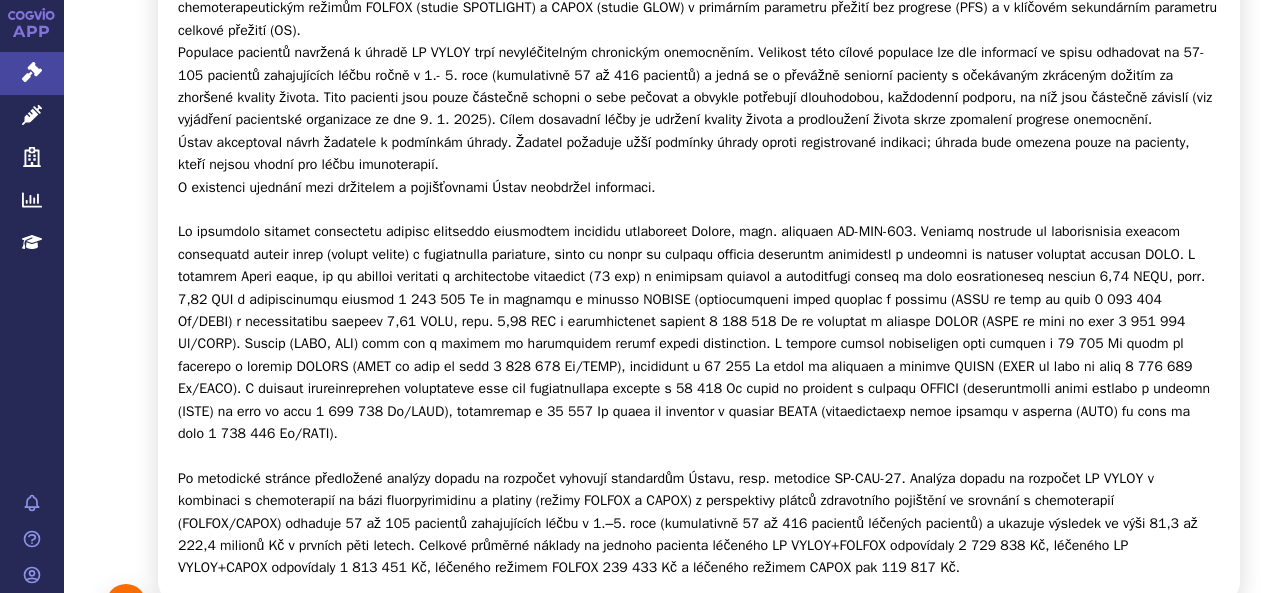 scroll, scrollTop: 560, scrollLeft: 0, axis: vertical 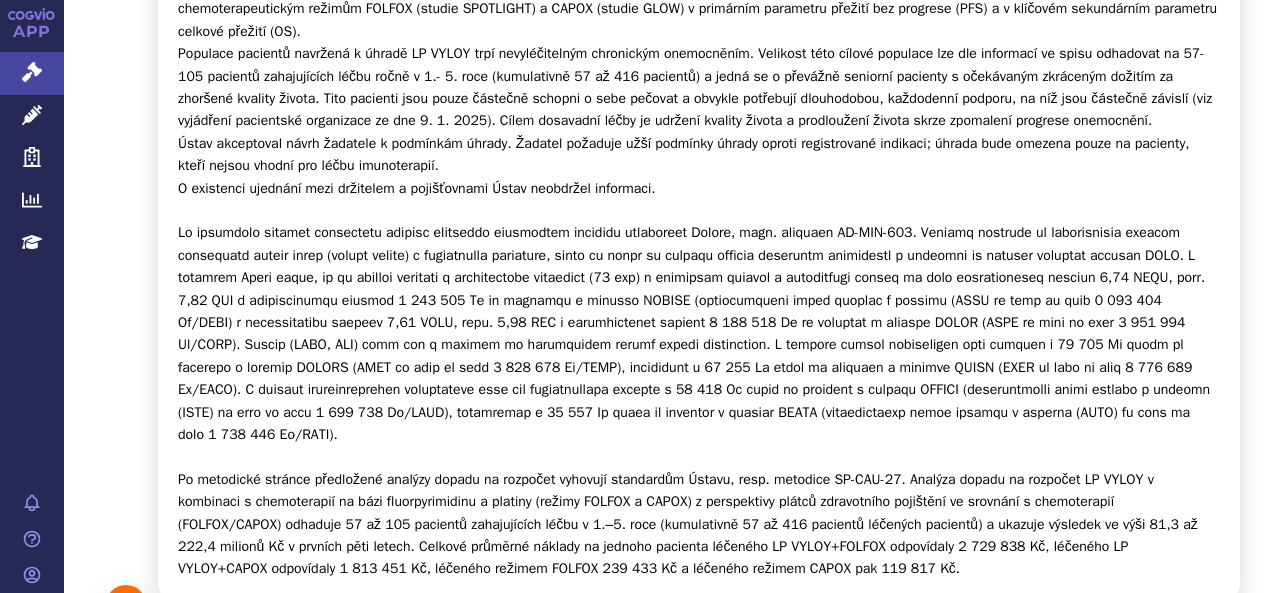 click on "Hodnotící zpráva ve správním řízení vedeném o žádosti MAH o stanovení ceny a úhrady léčivému přípravku s obsahem zolbetuximabu cestou § 39da zákona o veřejném zdravotním pojištění v indikaci léčby první linie dospělých pacientů s lokálně pokročilým neresekovatelným nebo metastatickým HER2 negativním, claudin (CLDN) 18.2 pozitivním adenokarcinomem žaludku nebo gastroezofageální junkce.
Dosavadní klinický program zahrnuje dvě studie fáze 3, ve kterých zolbetuximab (v kombinaci s chemoterapeutickými režimy) prokázal vyšší účinnost oproti chemoterapeutickým režimům FOLFOX (studie SPOTLIGHT) a CAPOX (studie GLOW) v primárním parametru přežití bez progrese (PFS) a v klíčovém sekundárním parametru celkové přežití (OS).
Ústav akceptoval návrh žadatele k podmínkám úhrady. Žadatel požaduje užší podmínky úhrady oproti registrované indikaci; úhrada bude omezena pouze na pacienty, kteří nejsou vhodní pro léčbu imunoterapií." at bounding box center [699, 245] 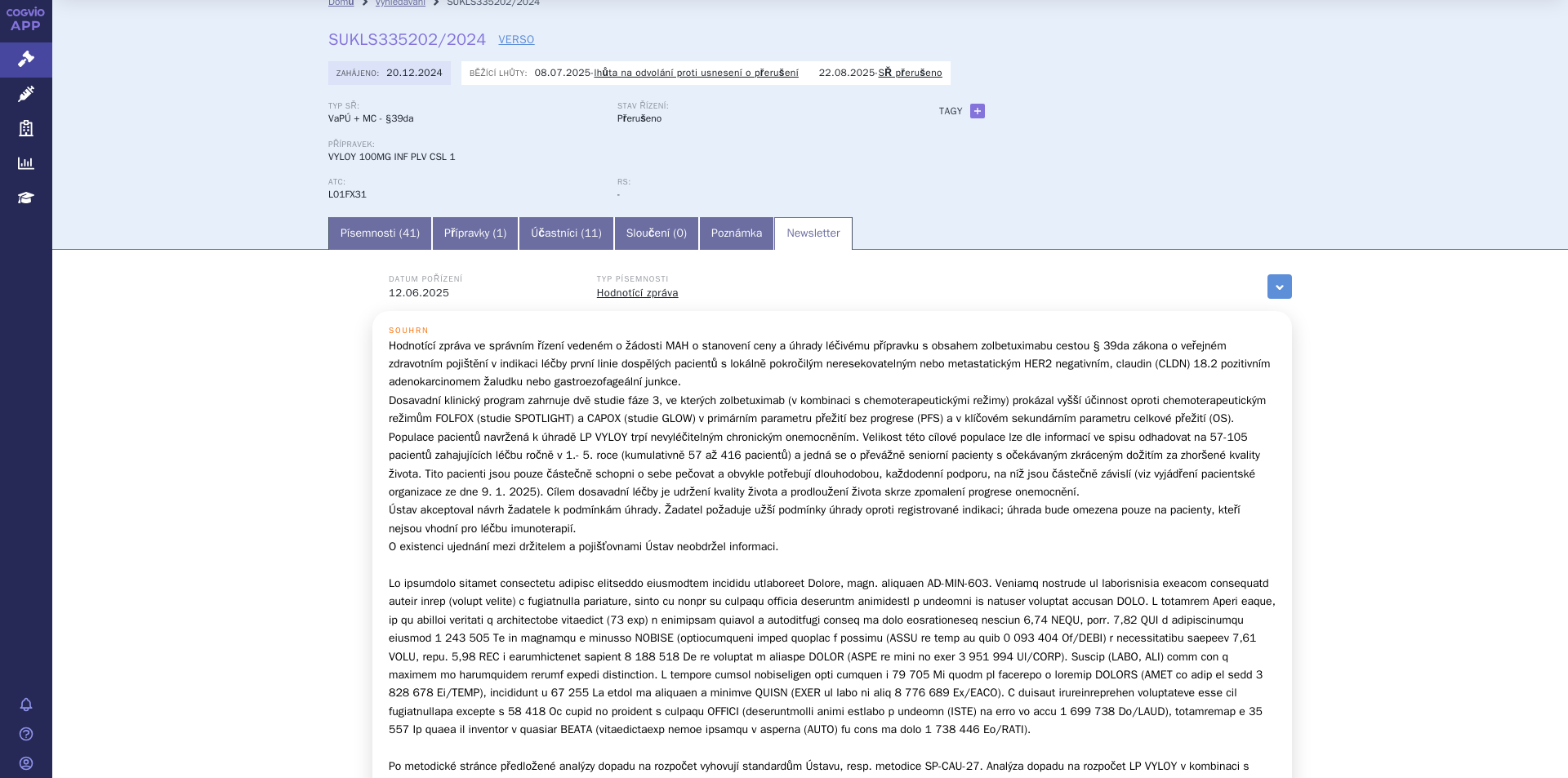 scroll, scrollTop: 46, scrollLeft: 0, axis: vertical 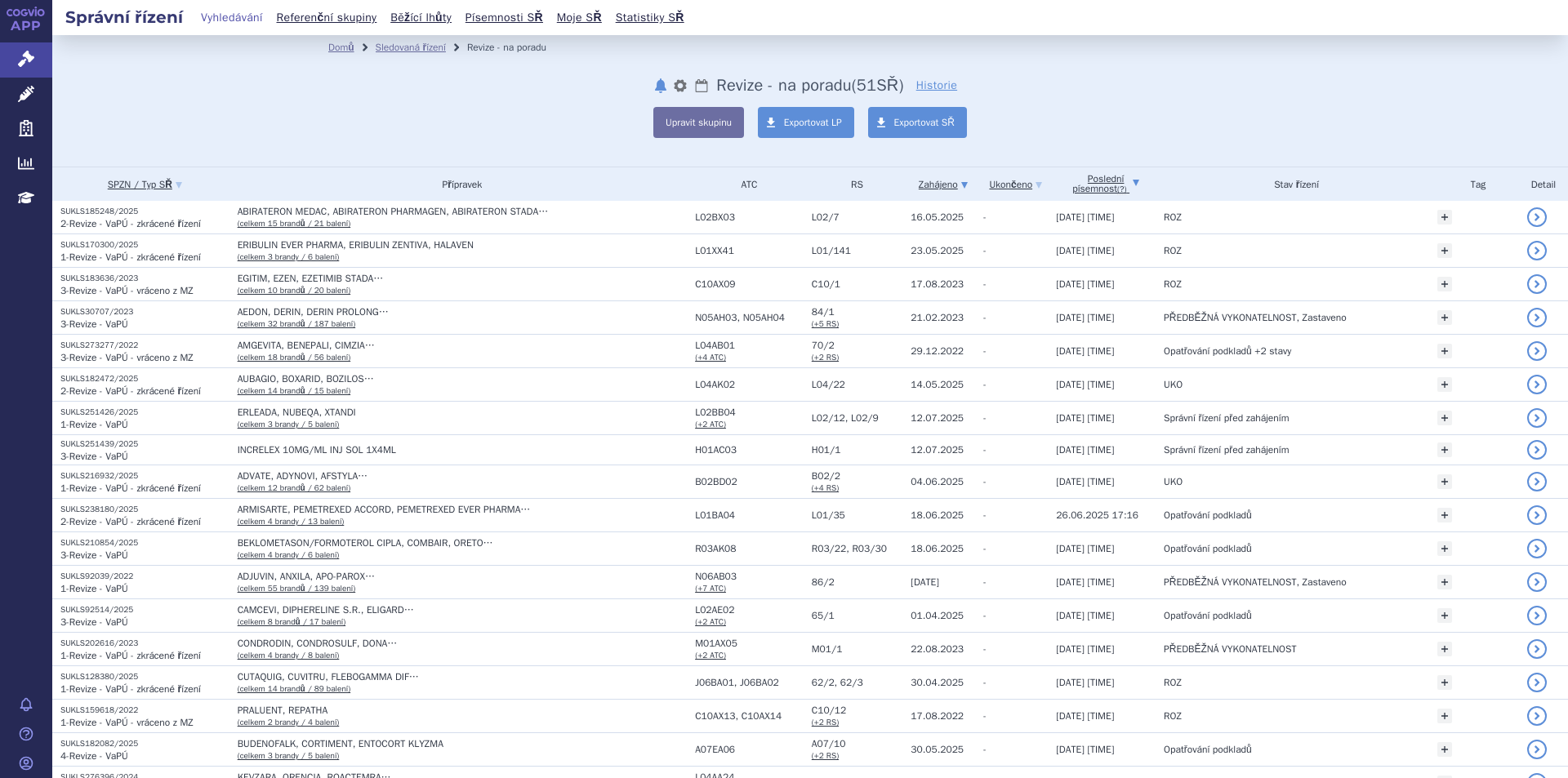 click on "Zahájeno" at bounding box center (942, 184) 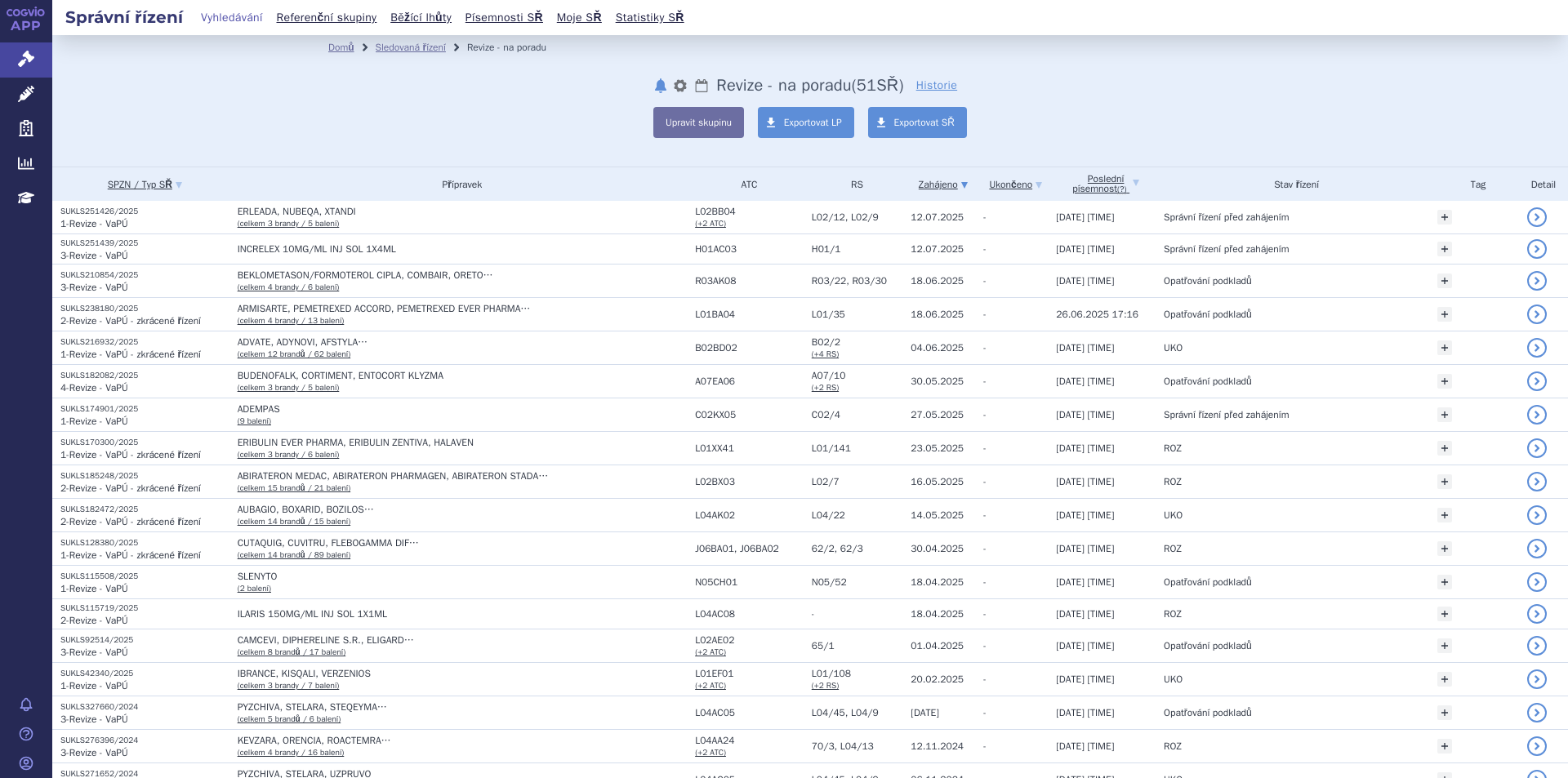 scroll, scrollTop: 0, scrollLeft: 0, axis: both 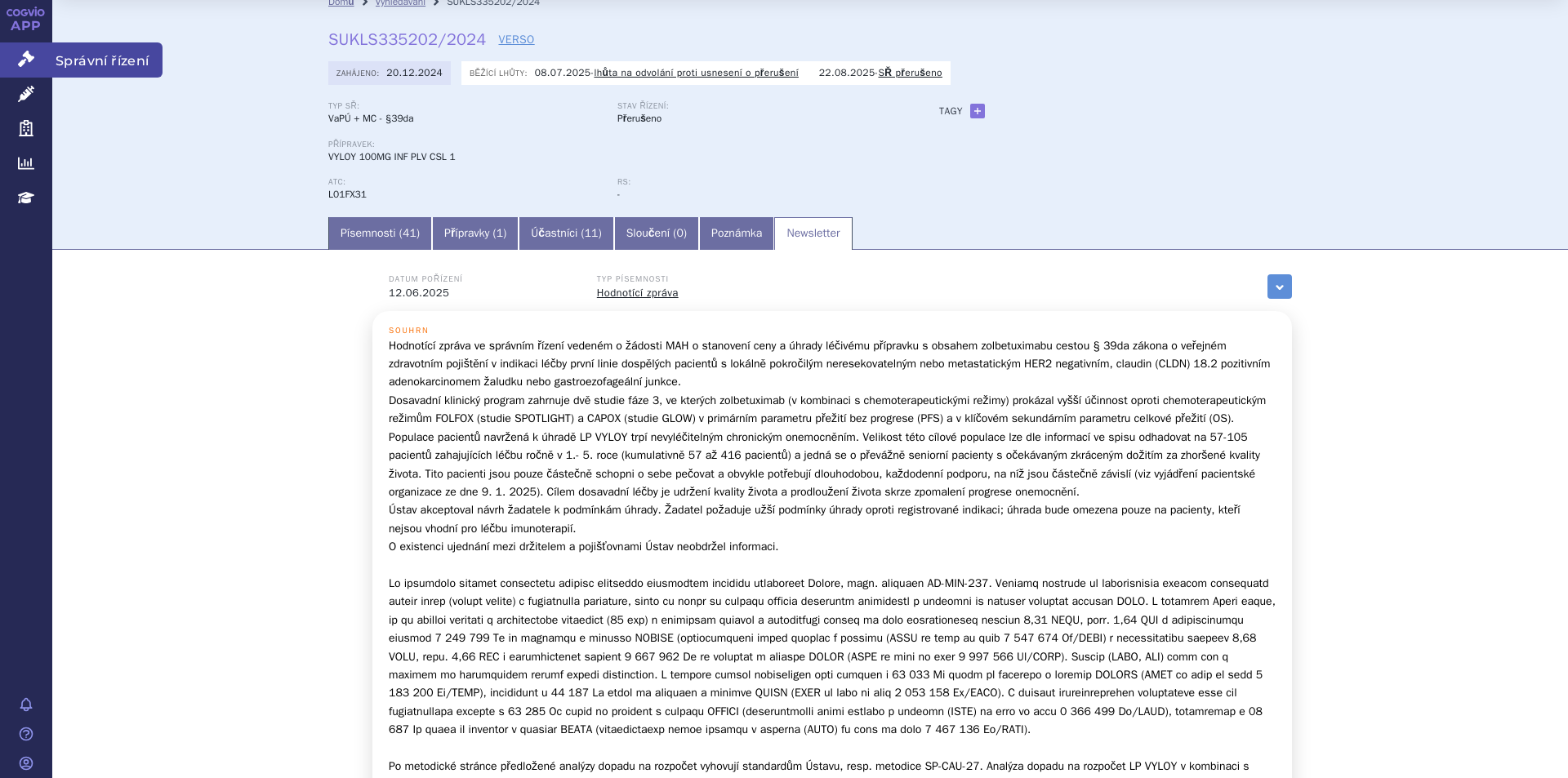 click on "Správní řízení" at bounding box center (26, 60) 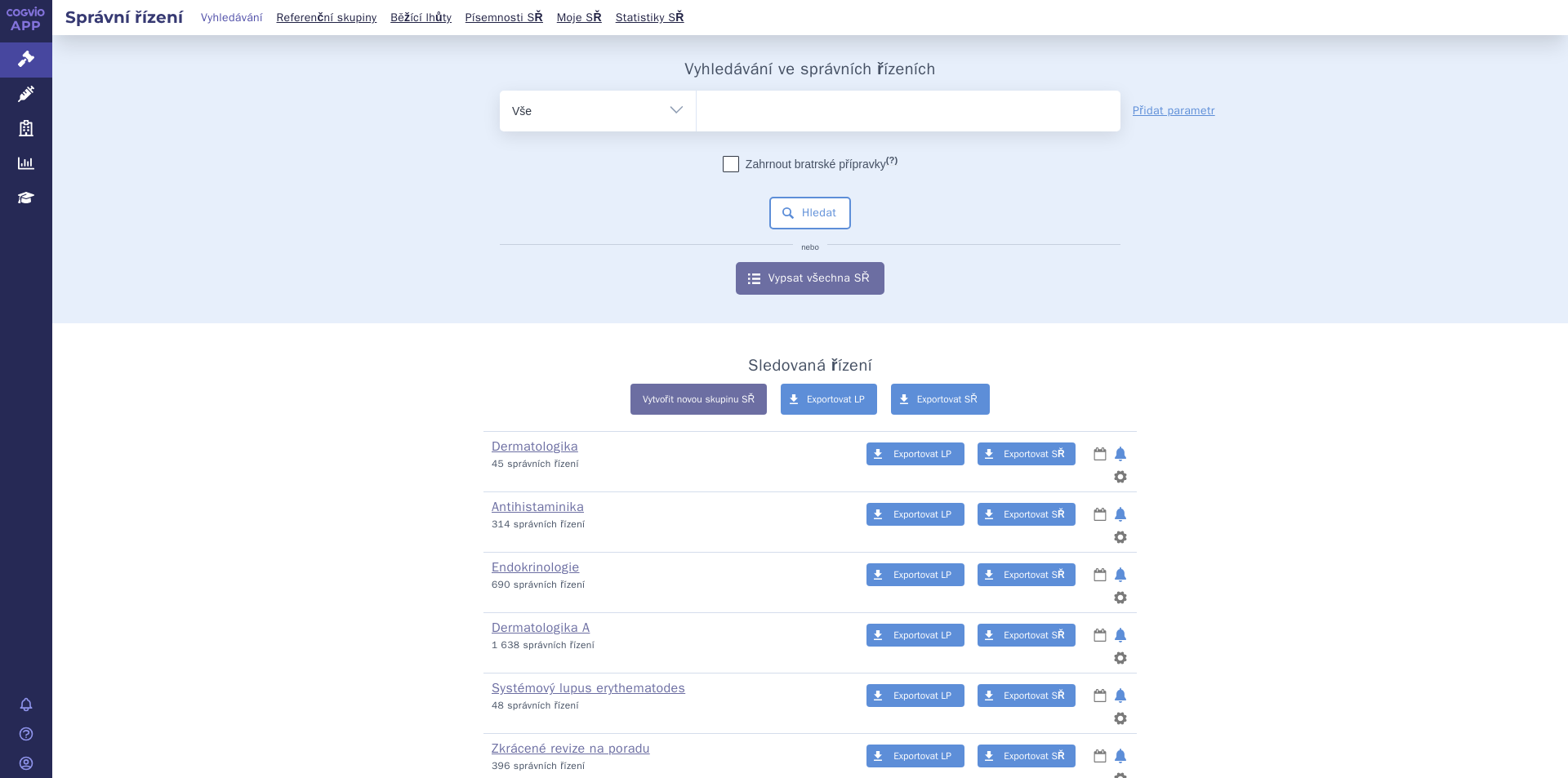 scroll, scrollTop: 0, scrollLeft: 0, axis: both 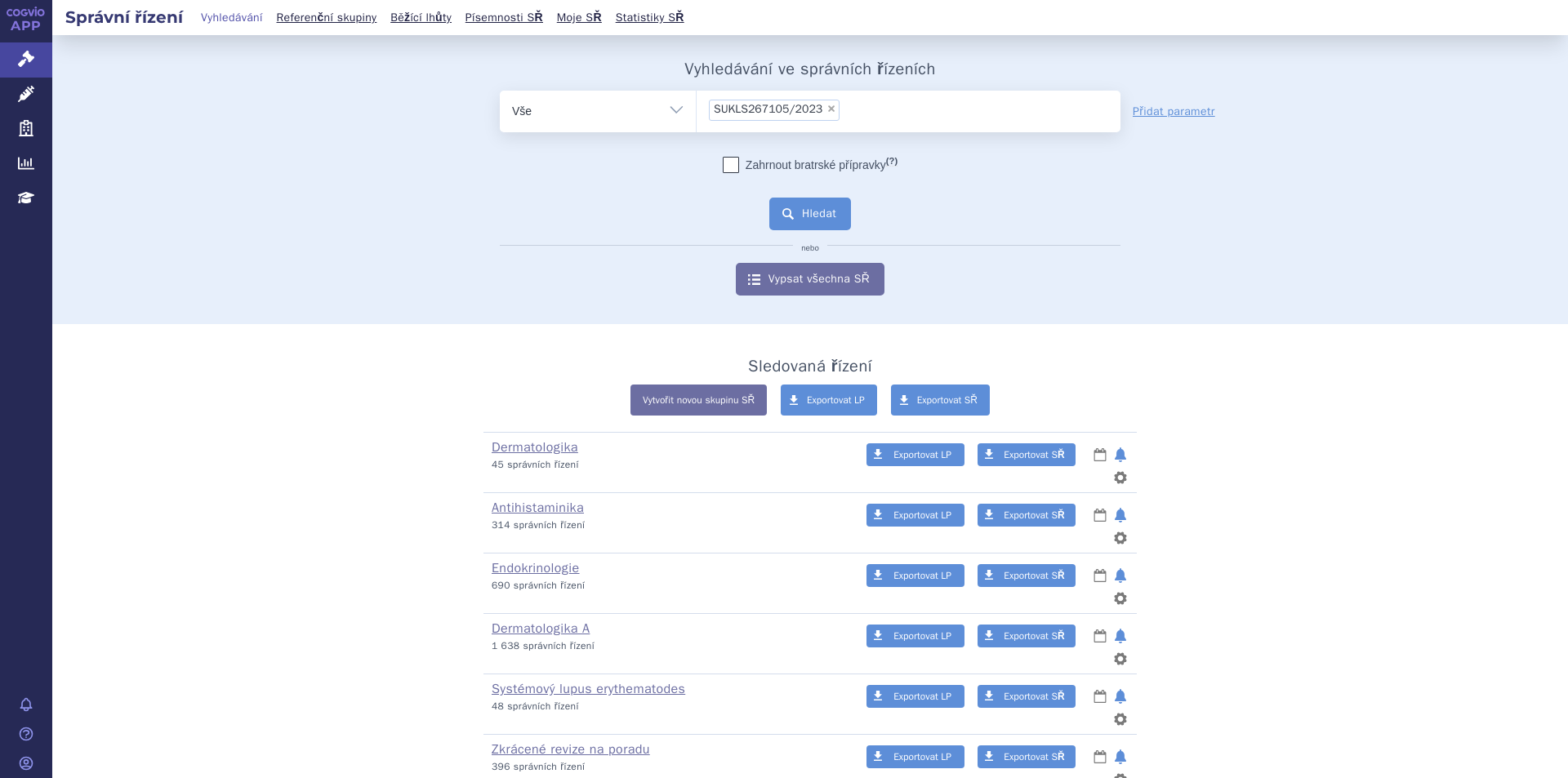 click on "Hledat" at bounding box center [810, 214] 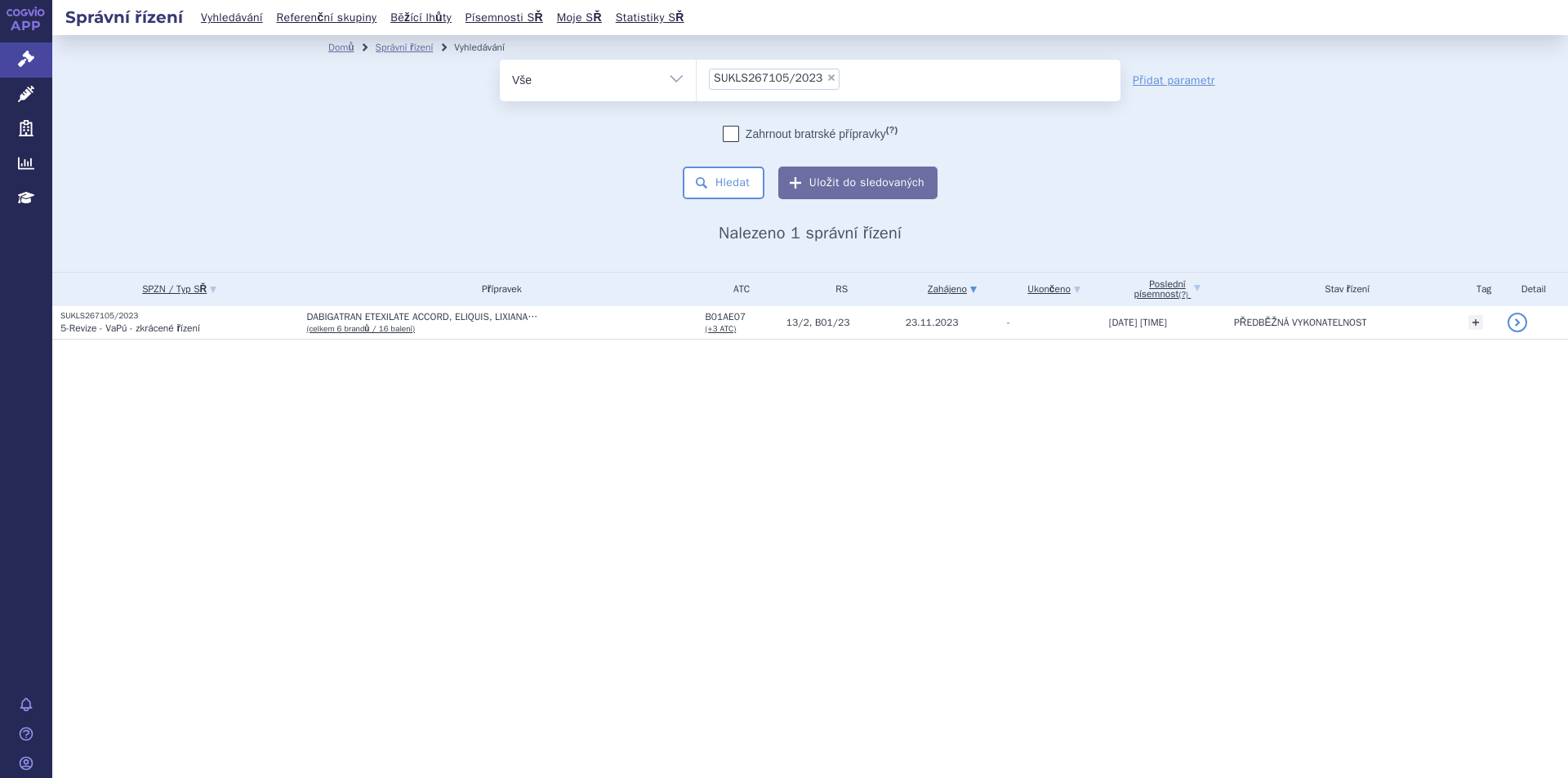scroll, scrollTop: 0, scrollLeft: 0, axis: both 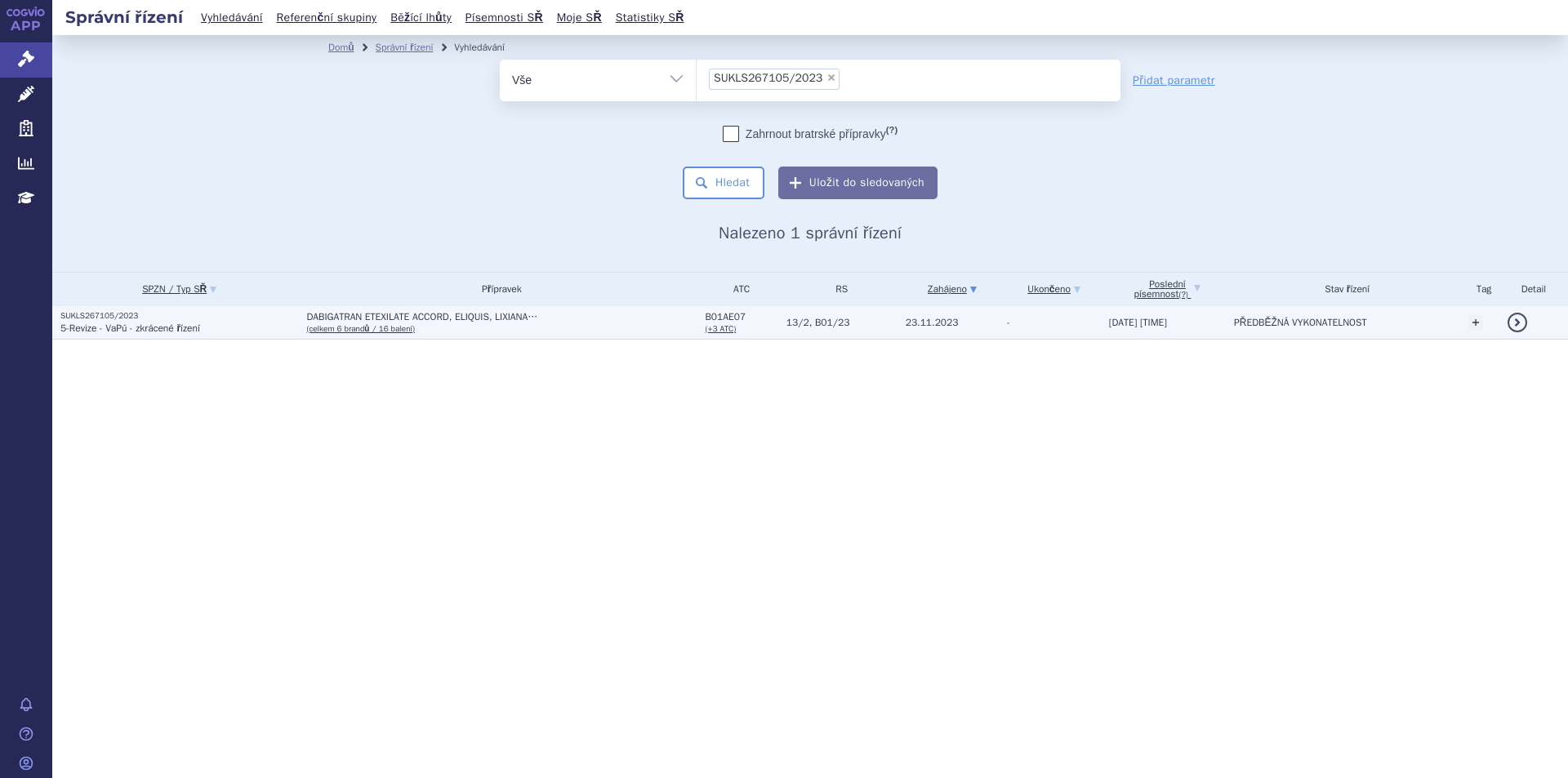 click on "DABIGATRAN ETEXILATE ACCORD, ELIQUIS, LIXIANA…" at bounding box center (501, 317) 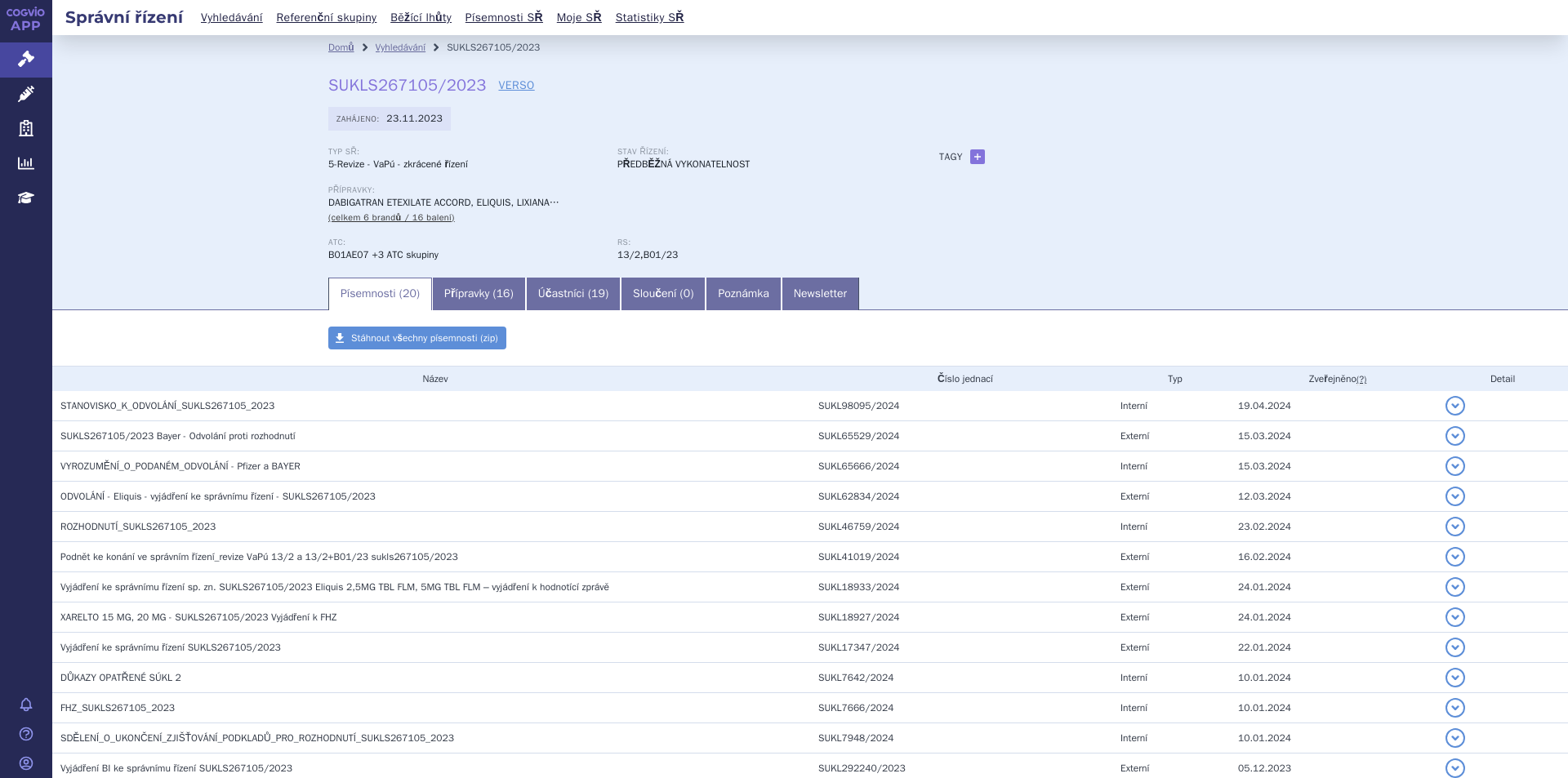 scroll, scrollTop: 0, scrollLeft: 0, axis: both 